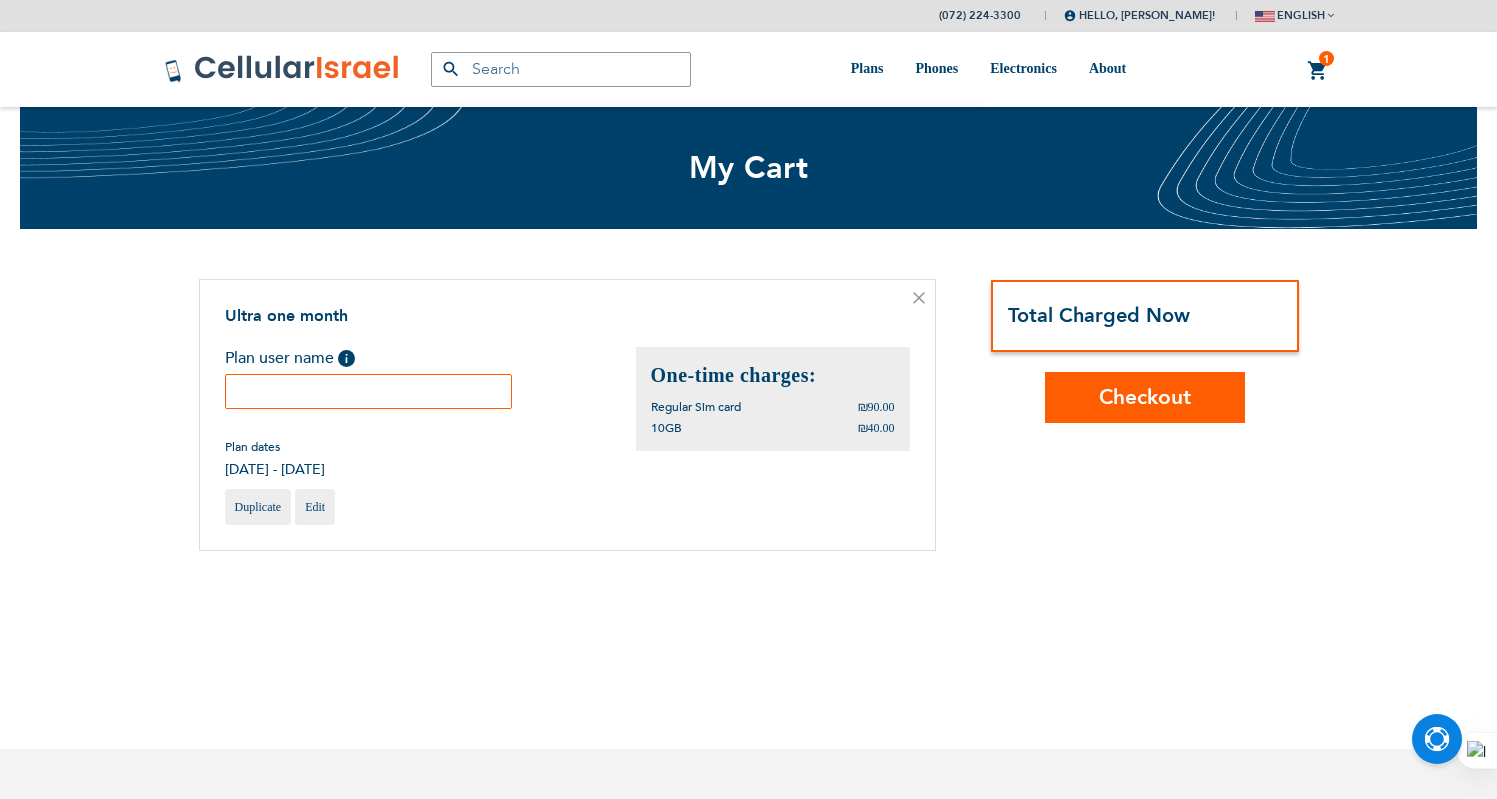 scroll, scrollTop: 0, scrollLeft: 0, axis: both 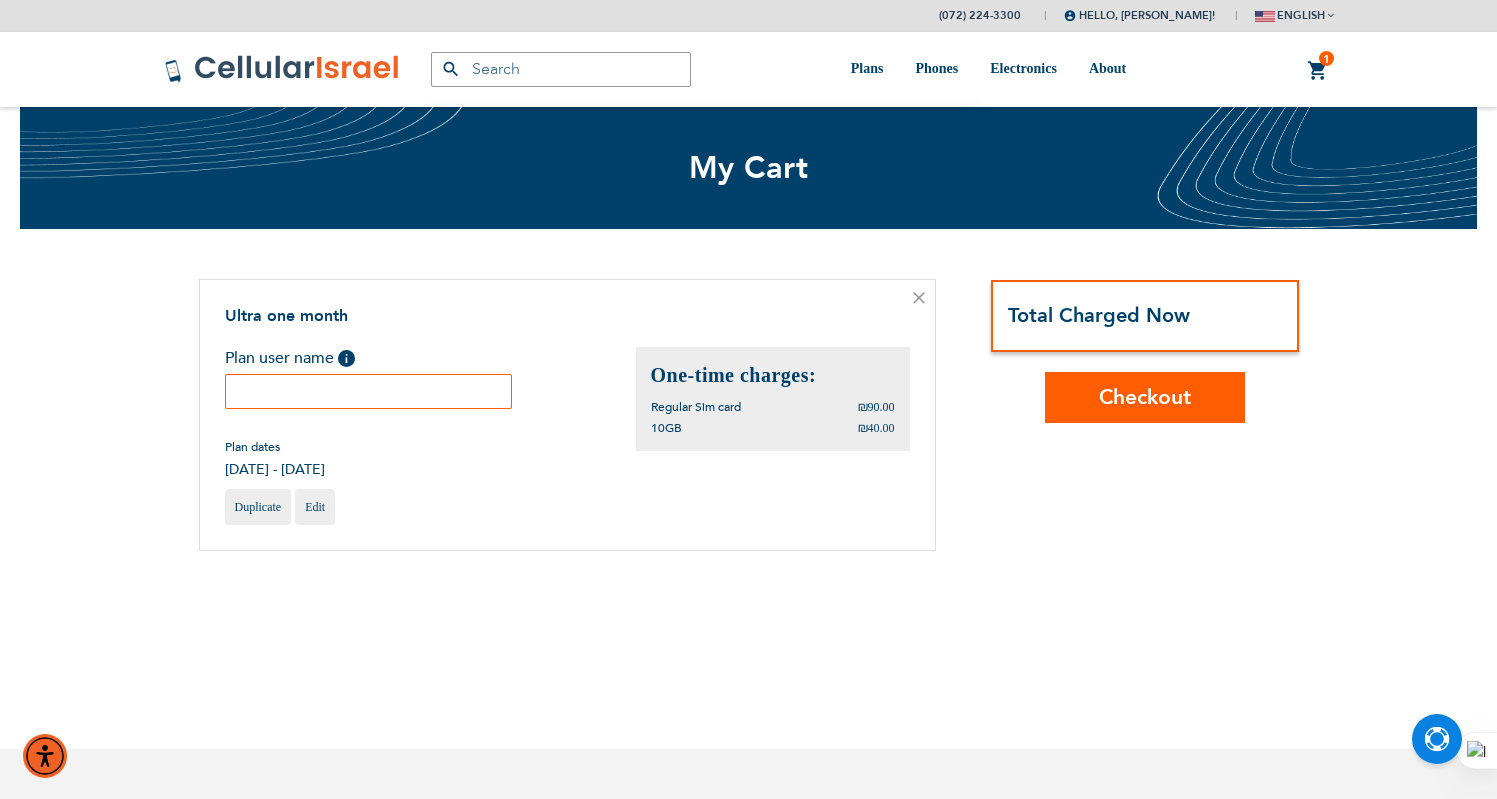 click at bounding box center [369, 391] 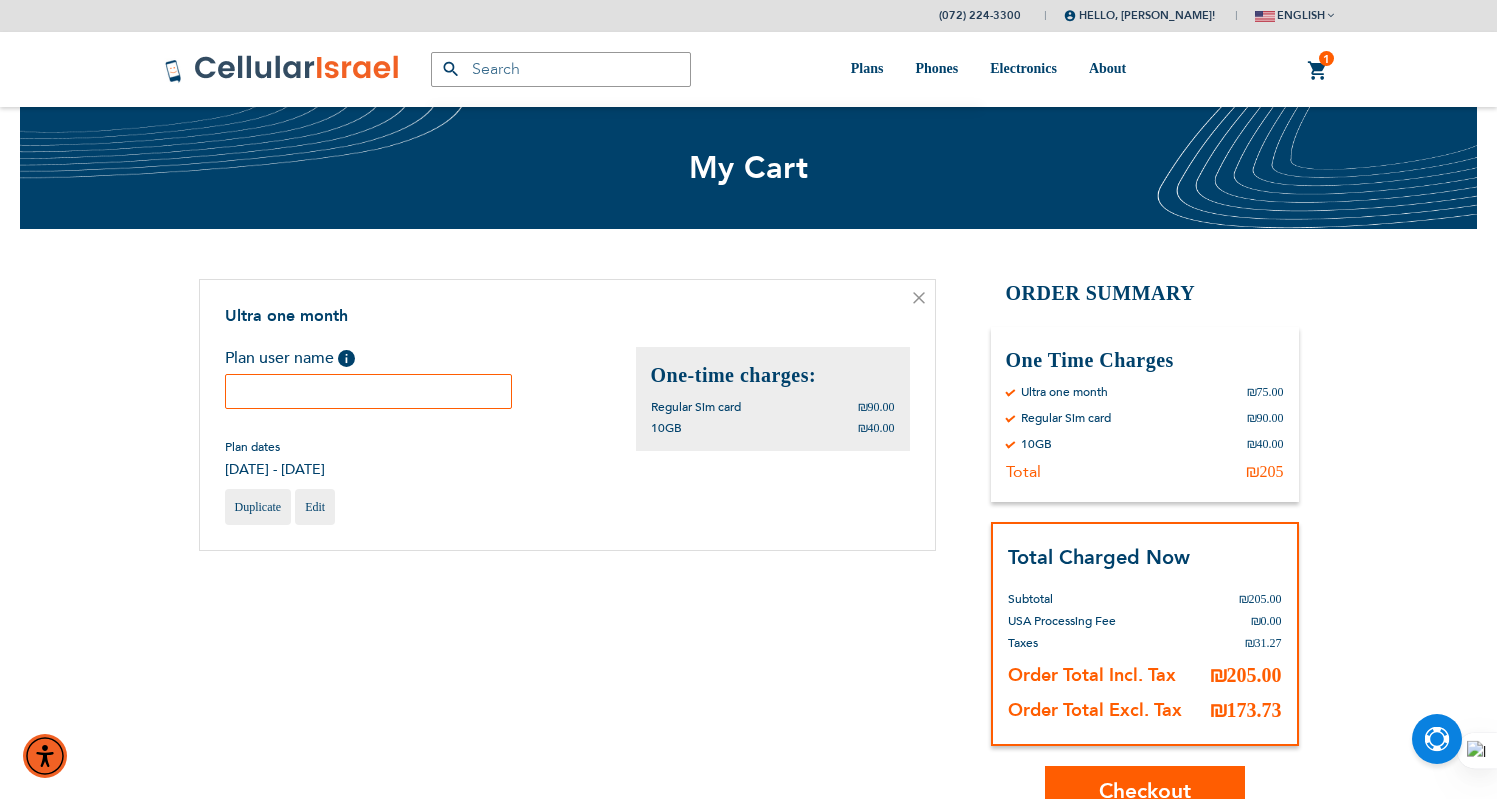scroll, scrollTop: 12, scrollLeft: 0, axis: vertical 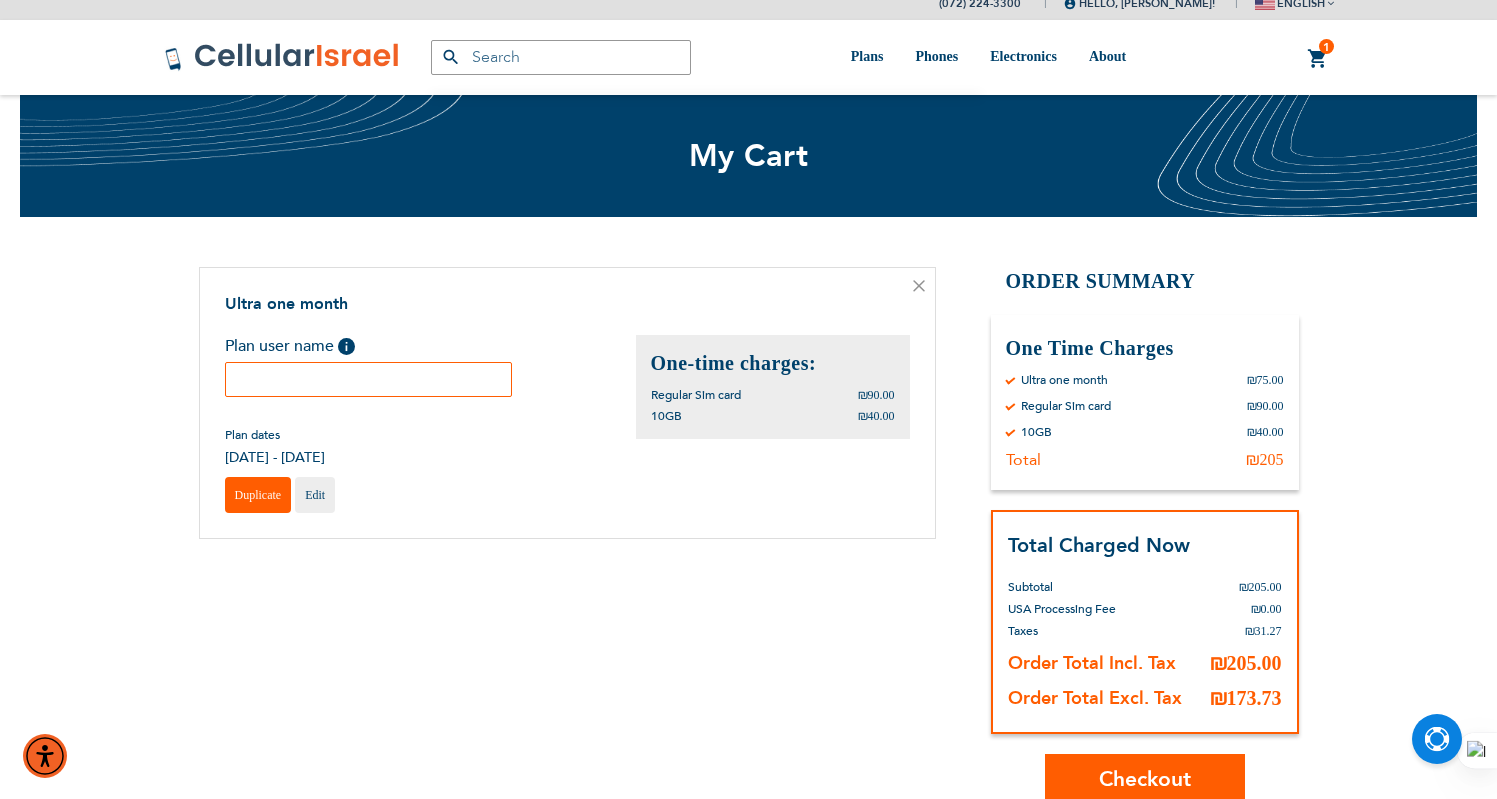 click on "Duplicate" at bounding box center (258, 495) 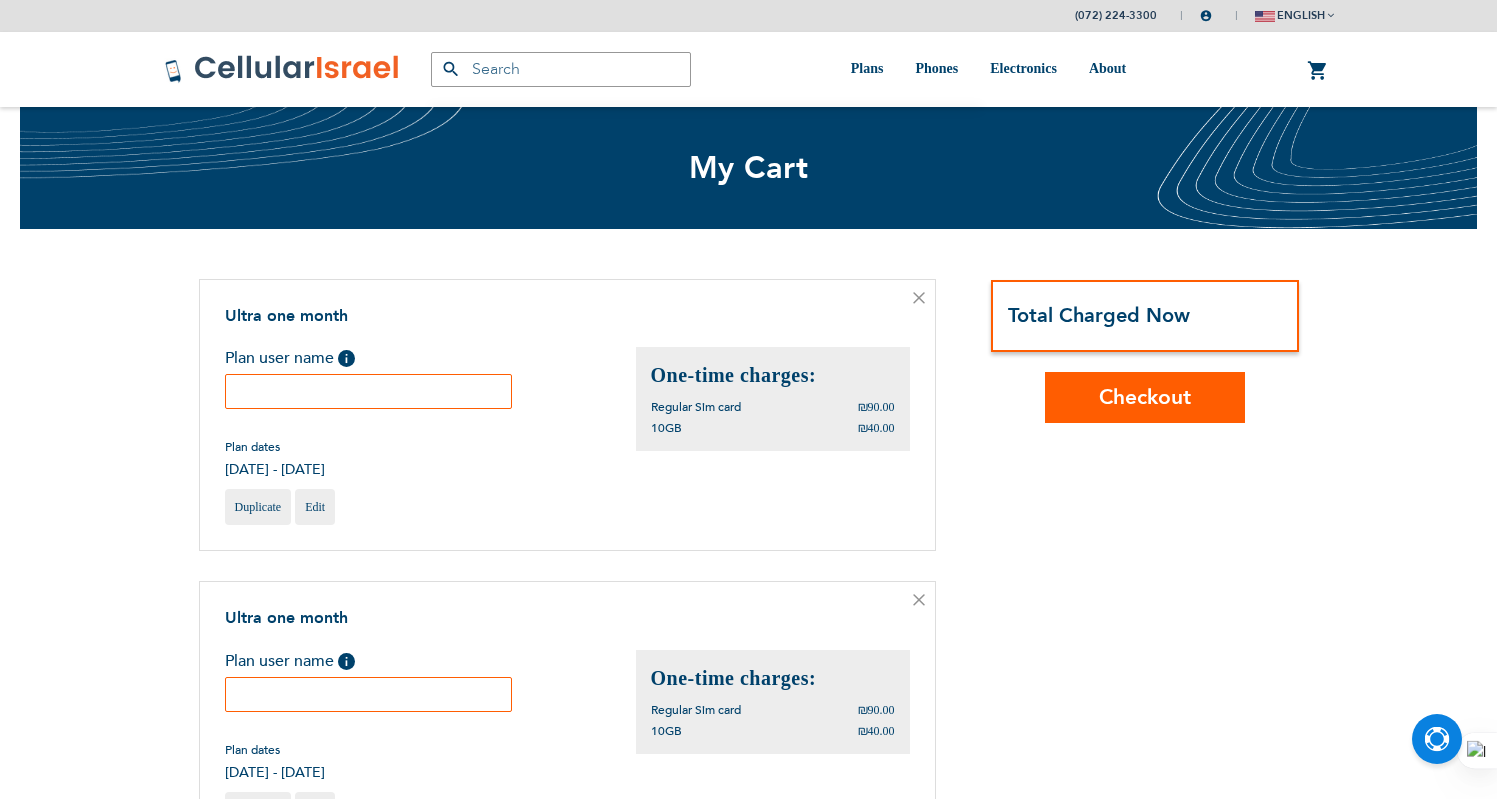scroll, scrollTop: 0, scrollLeft: 0, axis: both 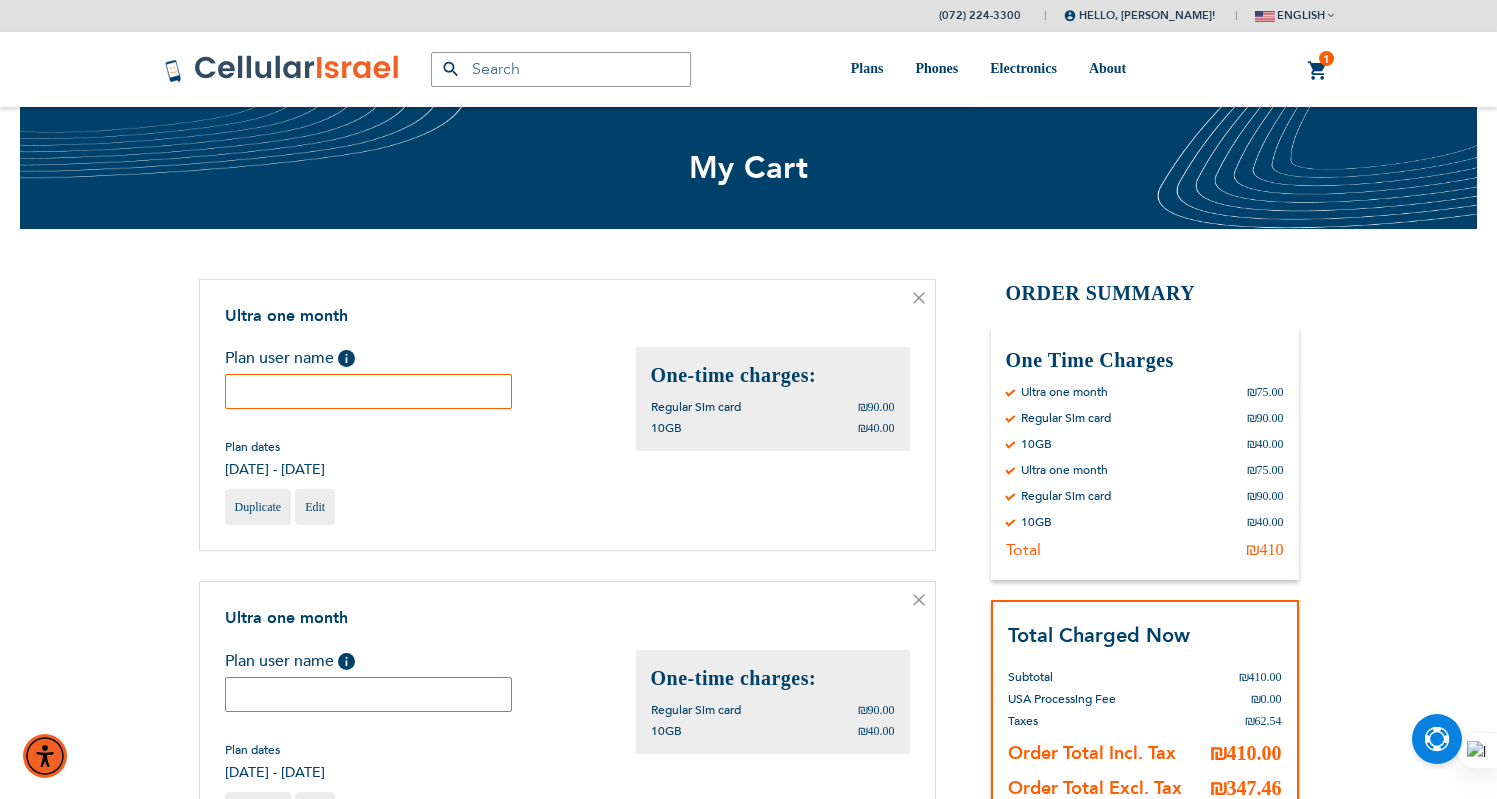 click at bounding box center (369, 391) 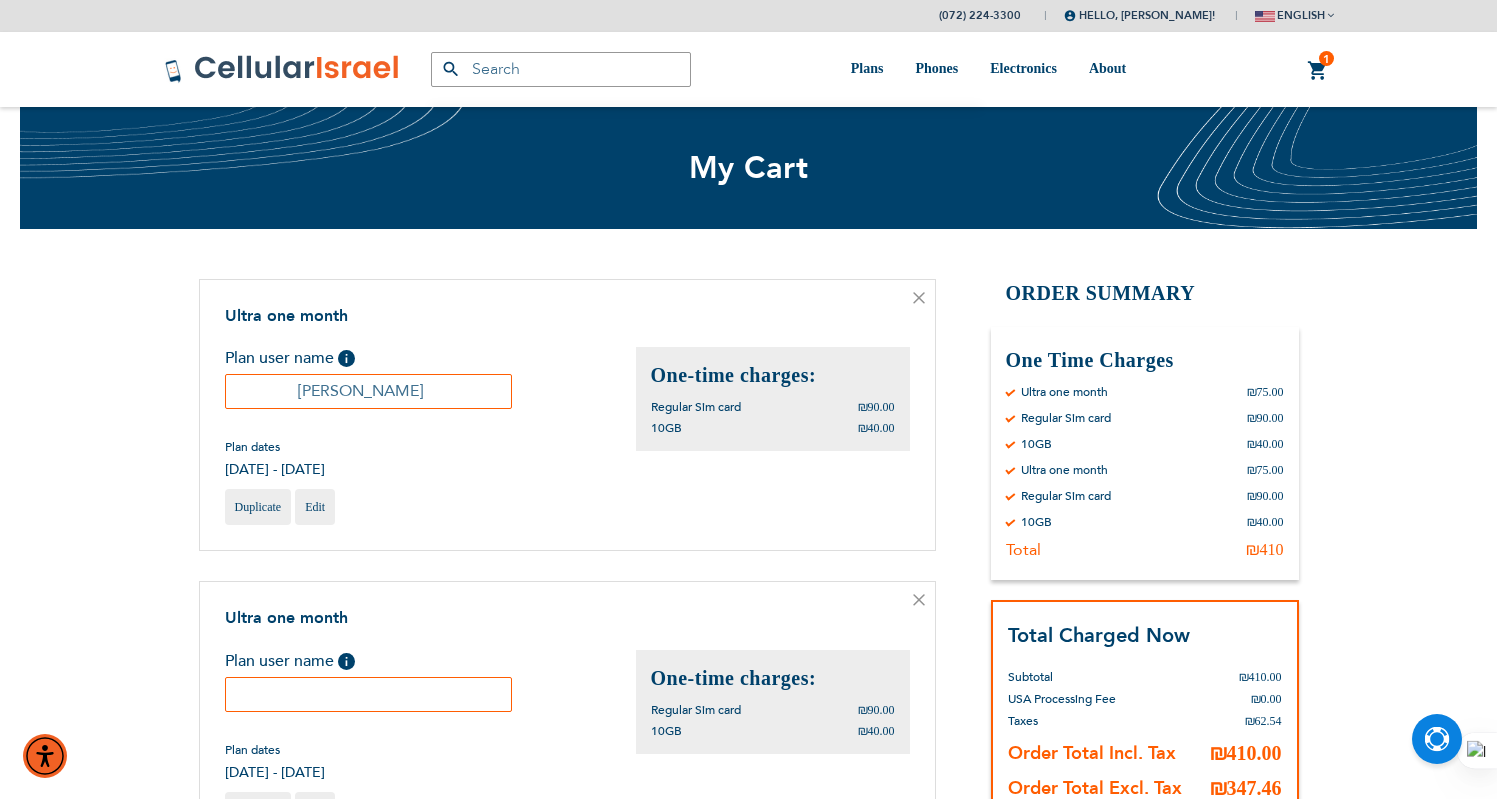 type on "Robert" 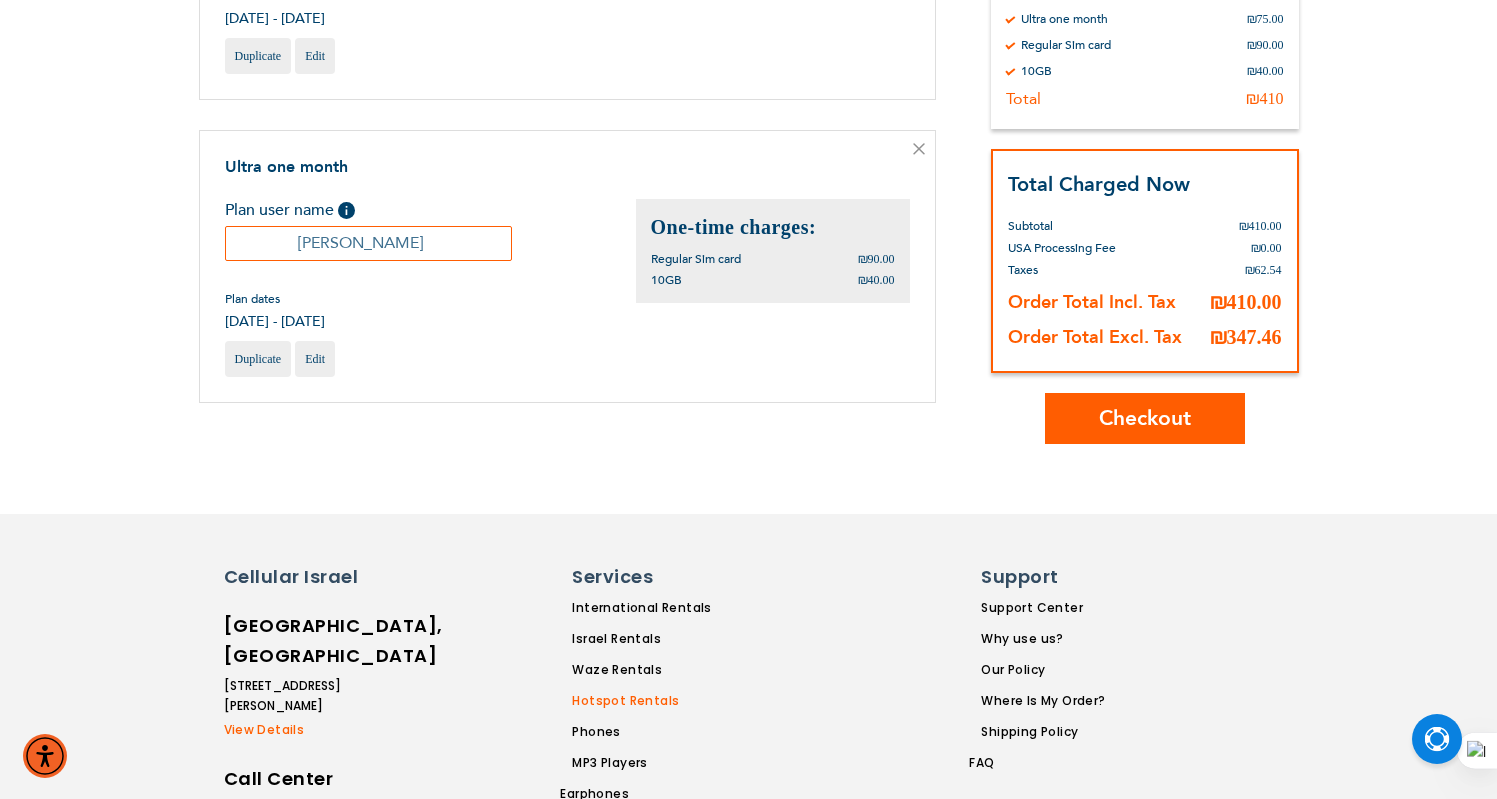 scroll, scrollTop: 580, scrollLeft: 0, axis: vertical 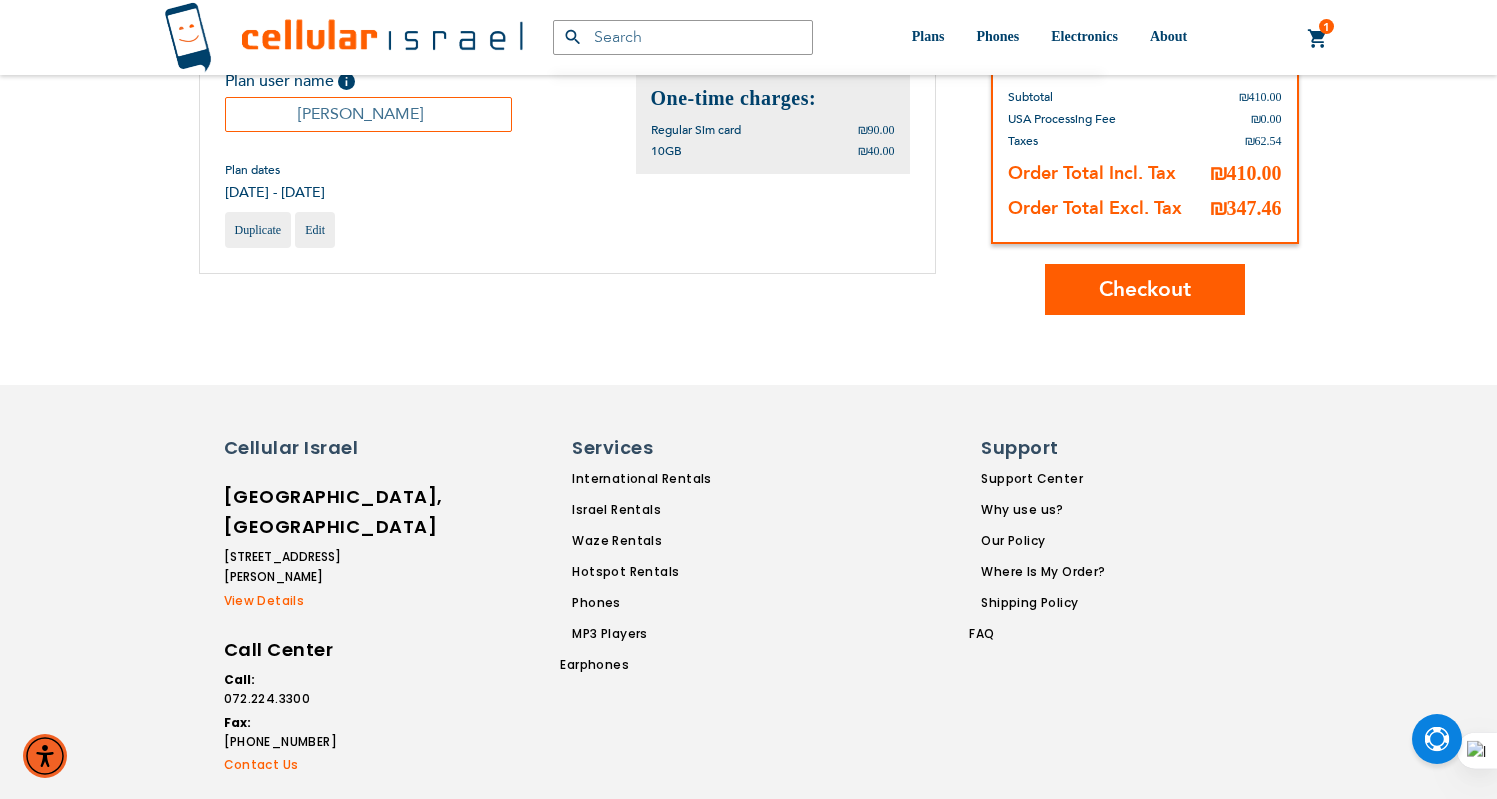 type on "Judy" 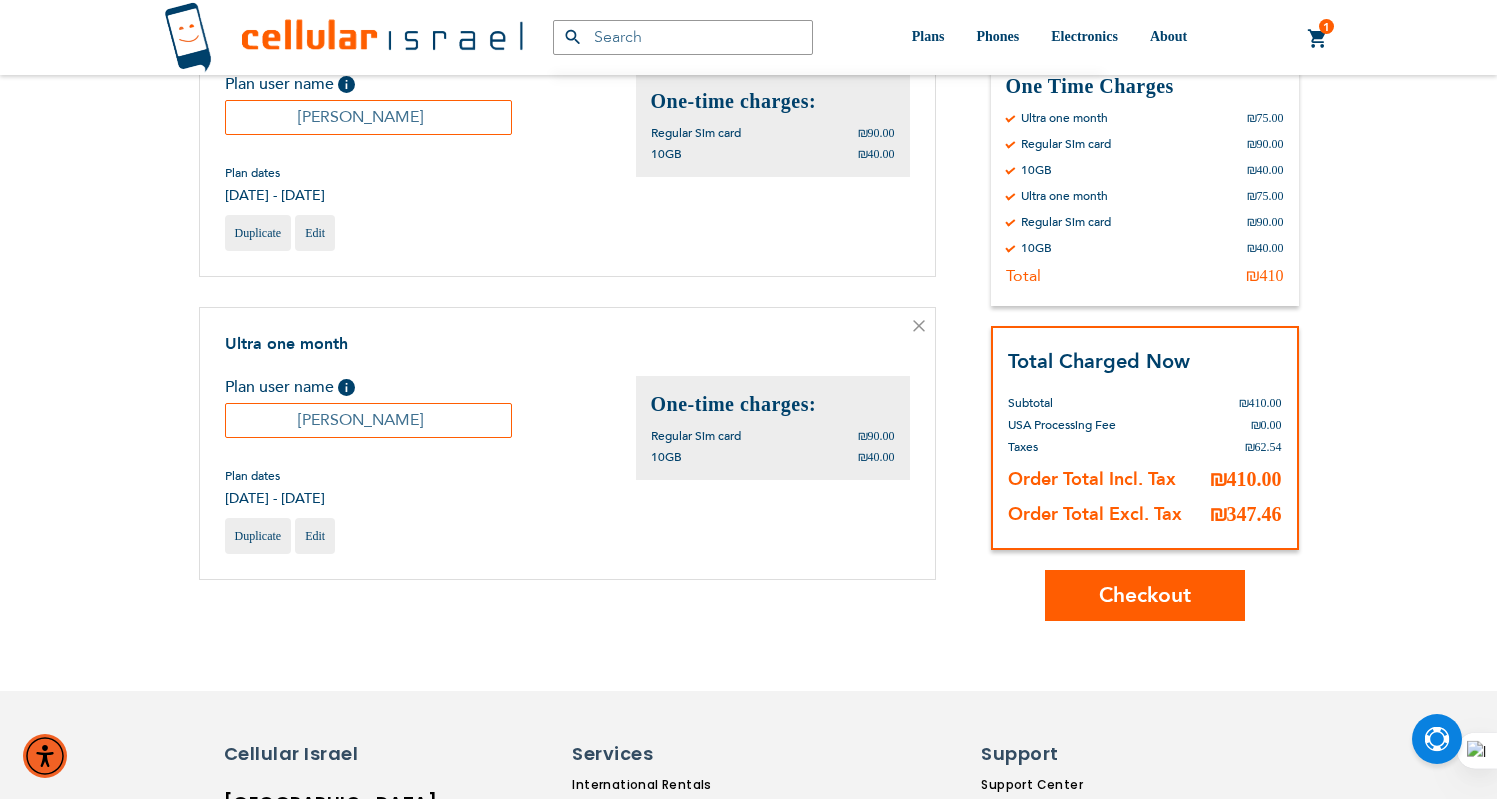 scroll, scrollTop: 0, scrollLeft: 0, axis: both 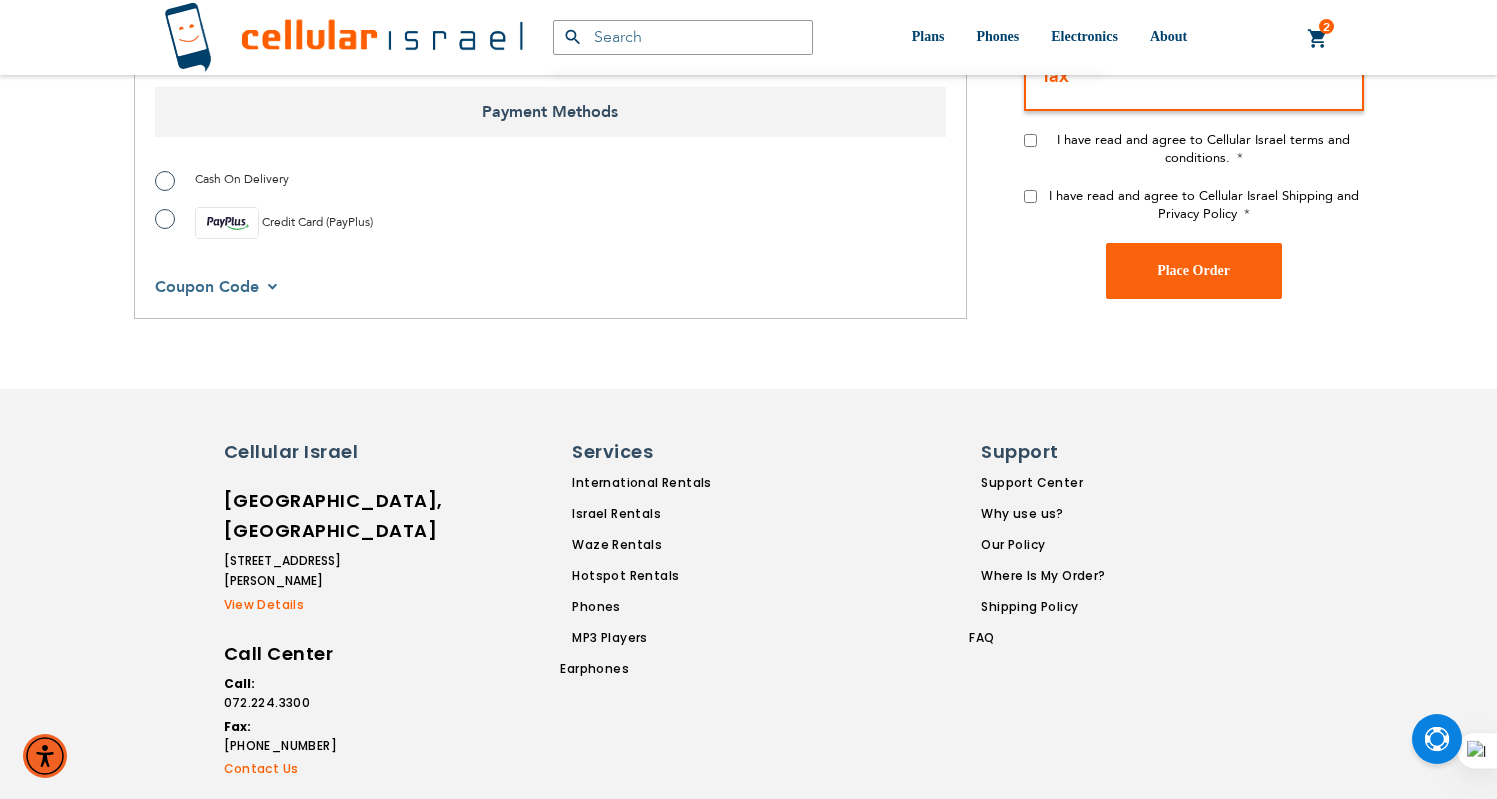 click on "Credit Card (PayPlus)" at bounding box center (264, 223) 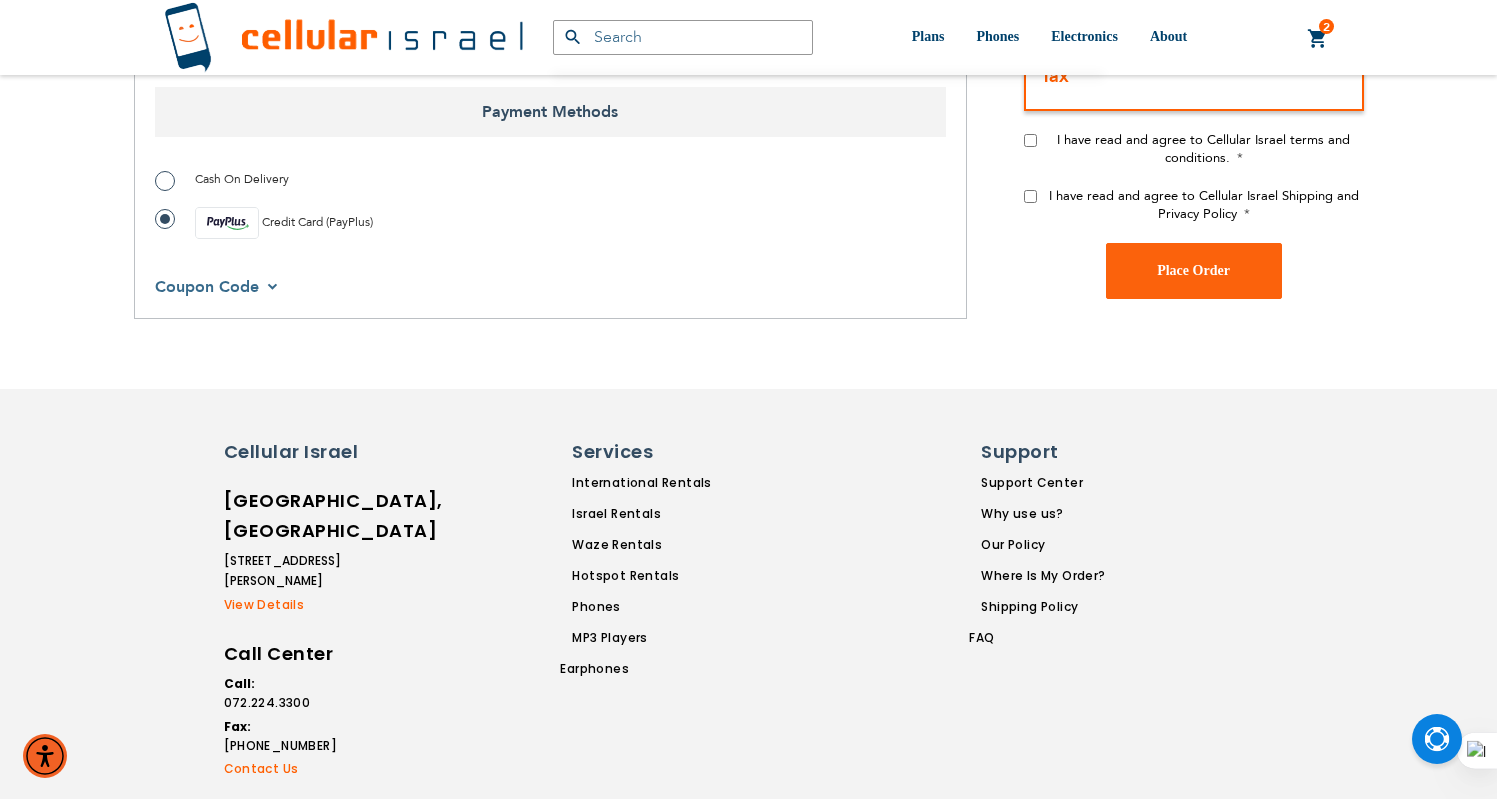 drag, startPoint x: 1024, startPoint y: 201, endPoint x: 1031, endPoint y: 181, distance: 21.189621 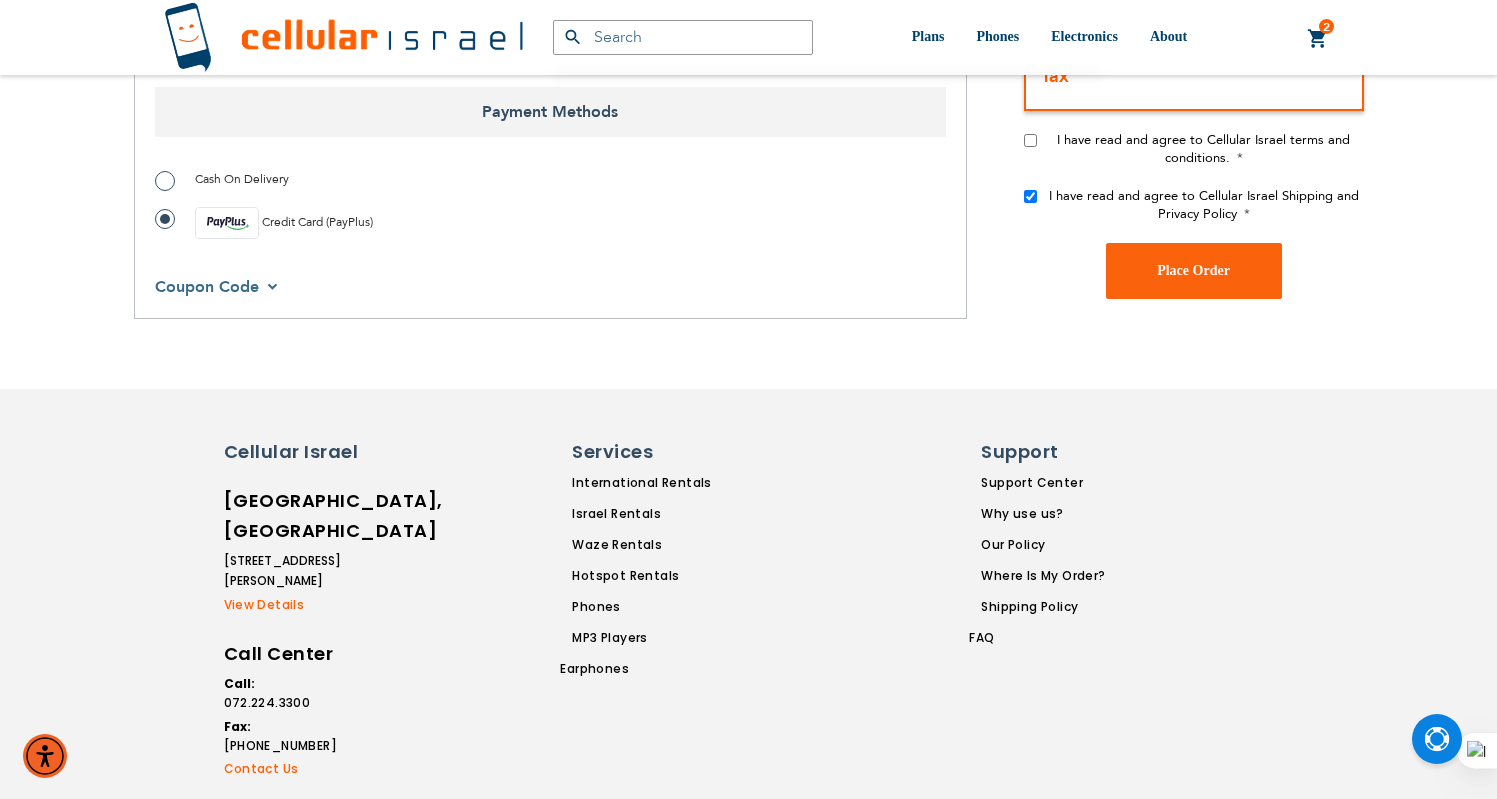 click on "I have read and agree to Cellular Israel terms and conditions." at bounding box center [1030, 140] 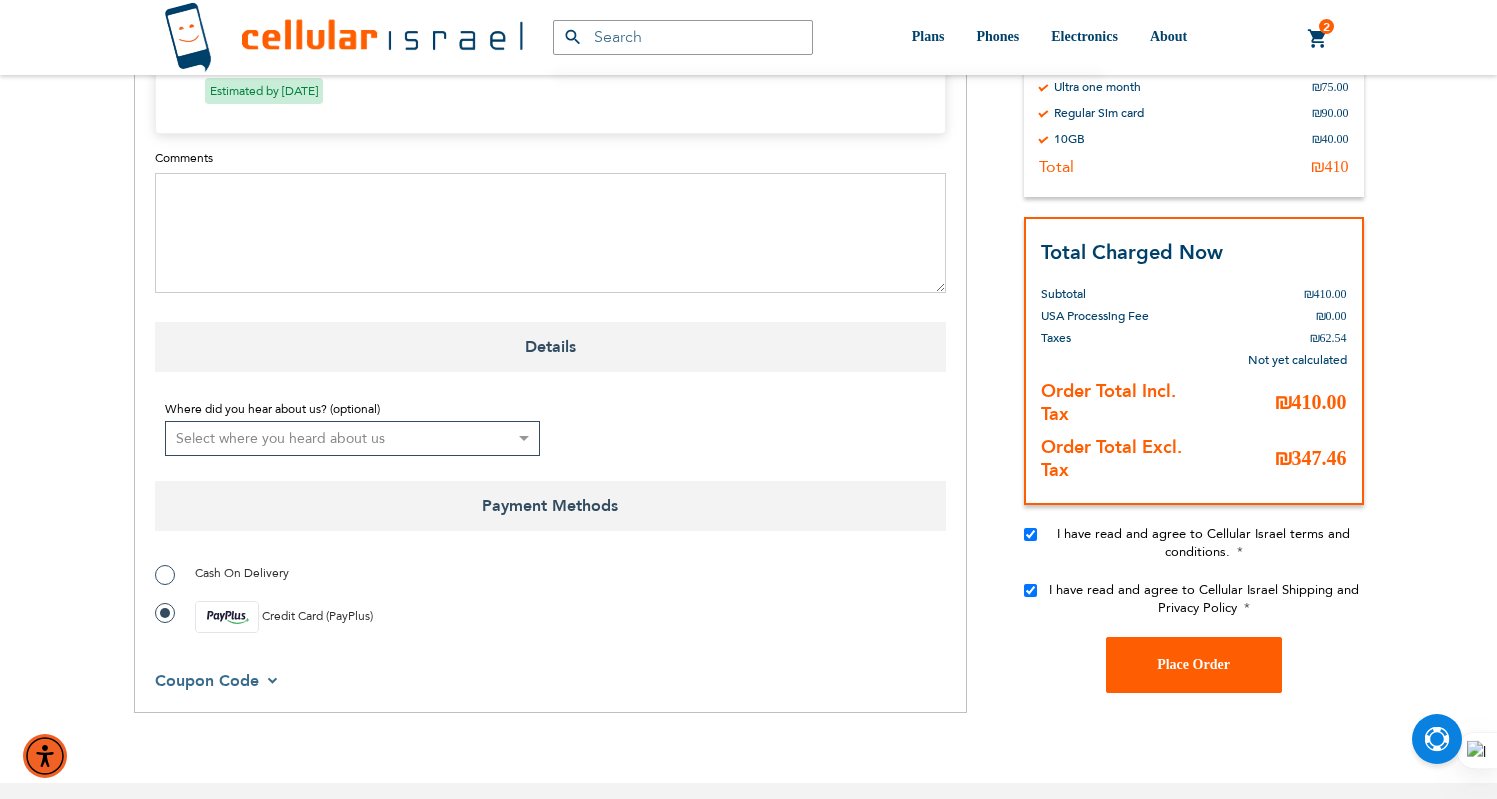 click on "Place Order" at bounding box center (1193, 664) 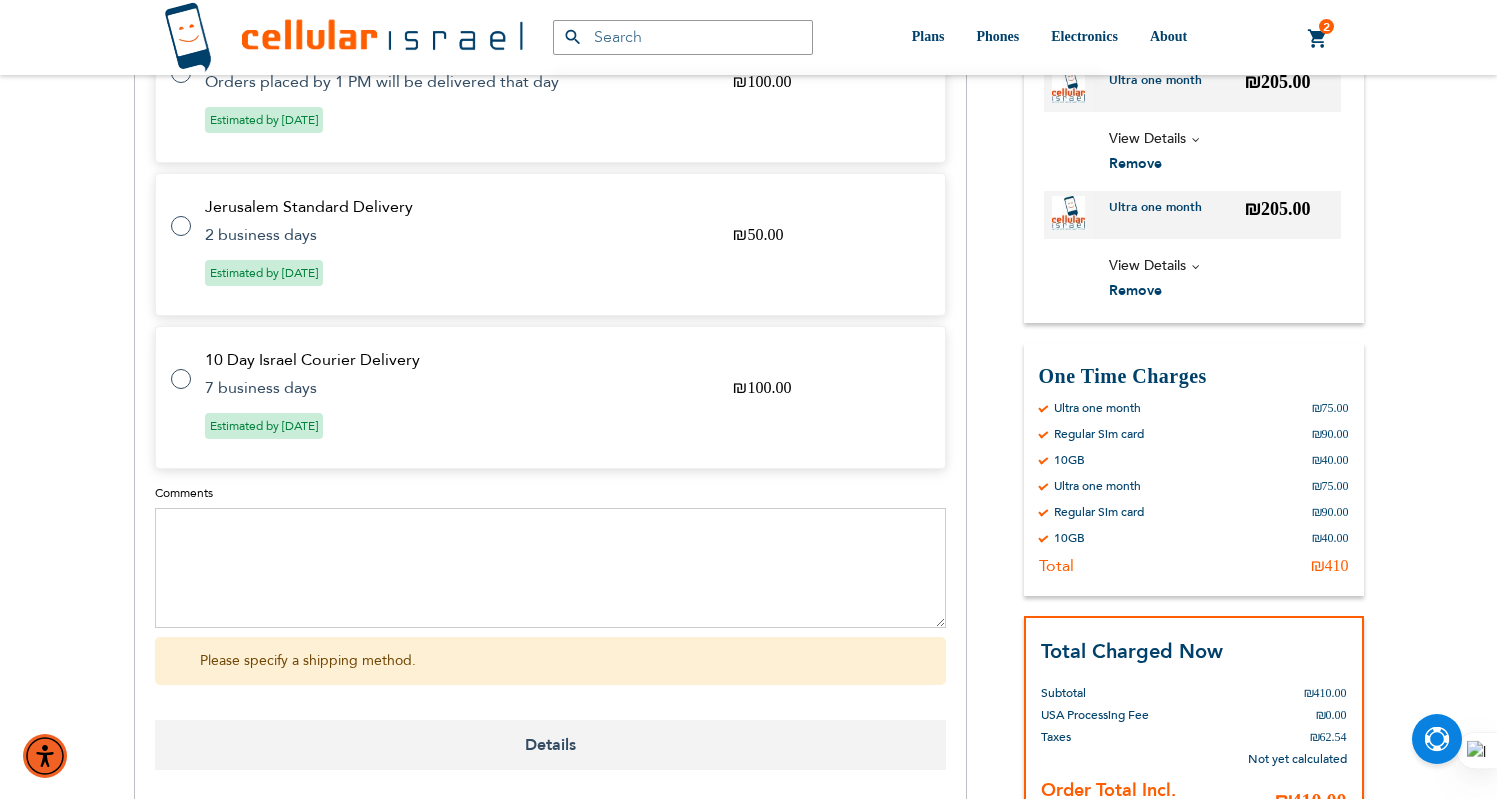 scroll, scrollTop: 860, scrollLeft: 0, axis: vertical 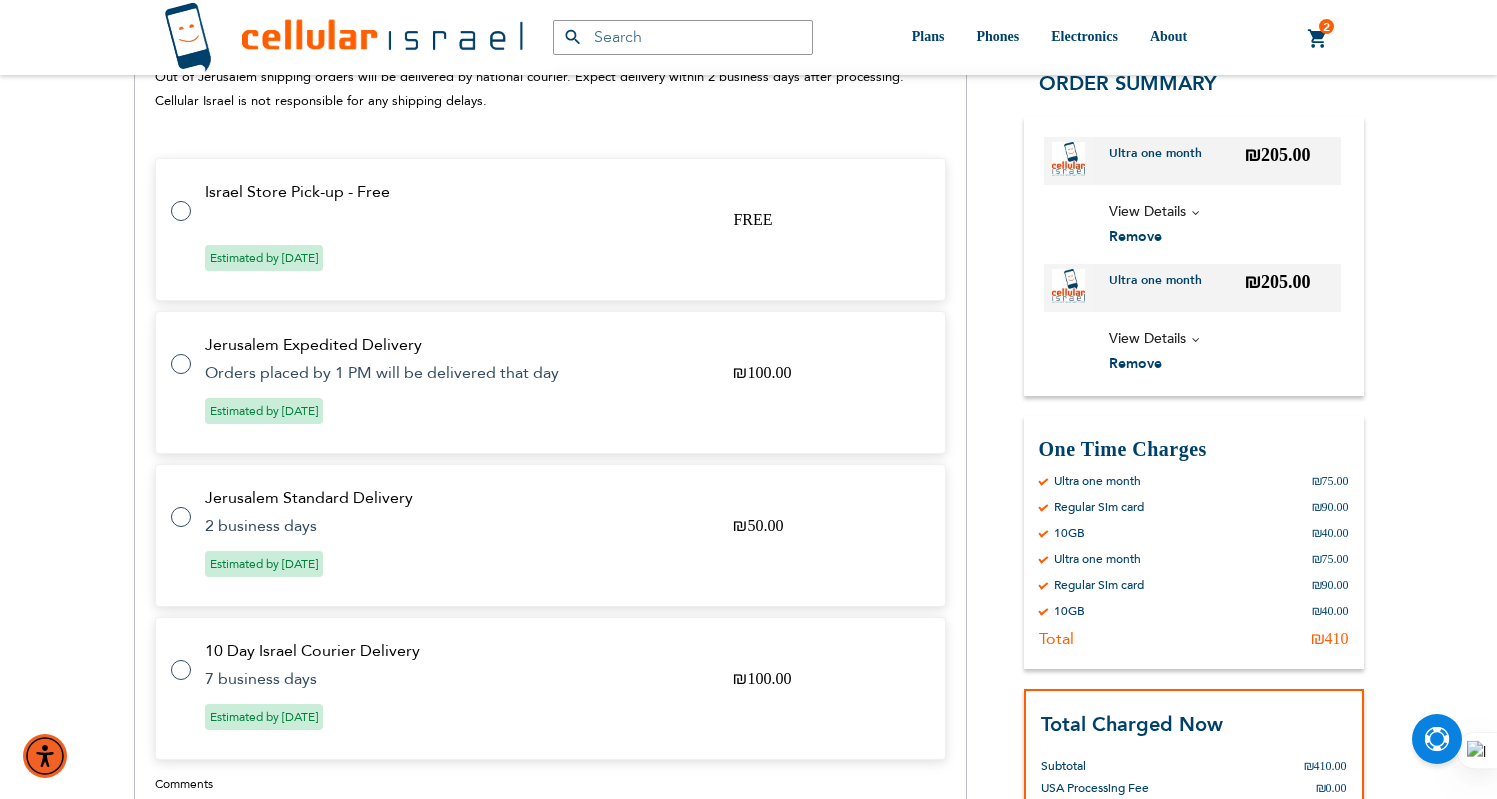 click at bounding box center [191, 199] 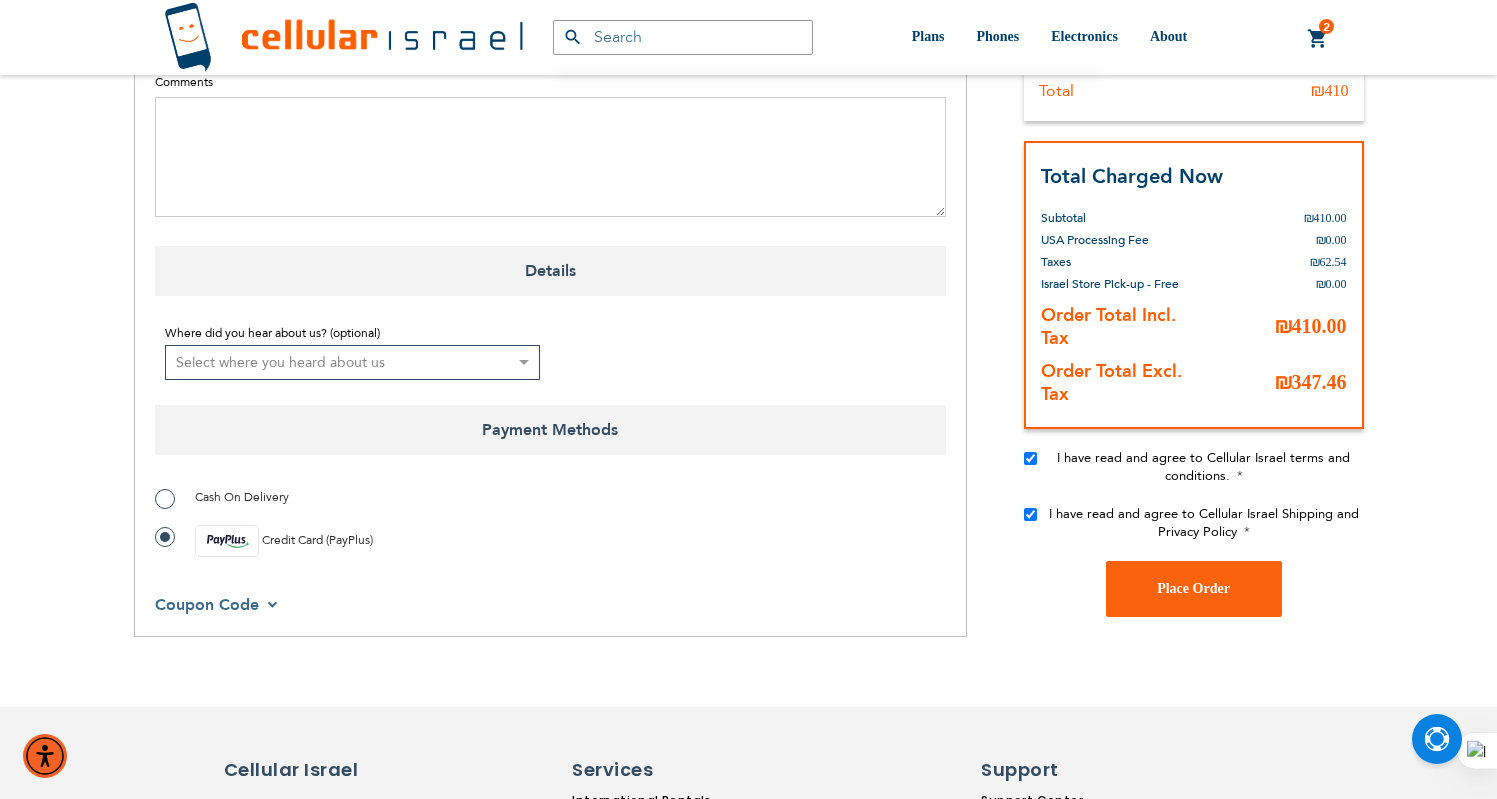 scroll, scrollTop: 1886, scrollLeft: 0, axis: vertical 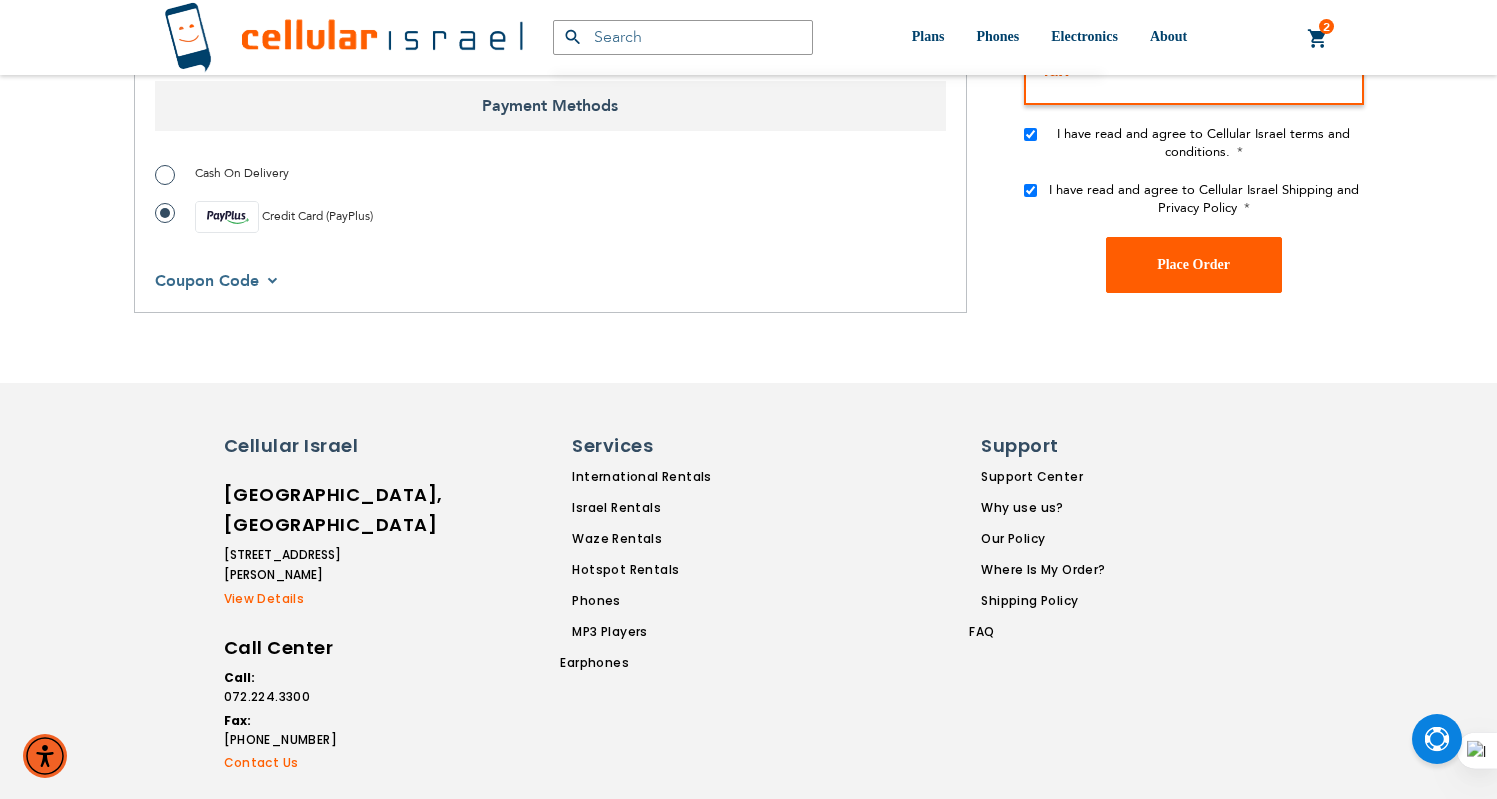 click on "Place Order" at bounding box center (1193, 264) 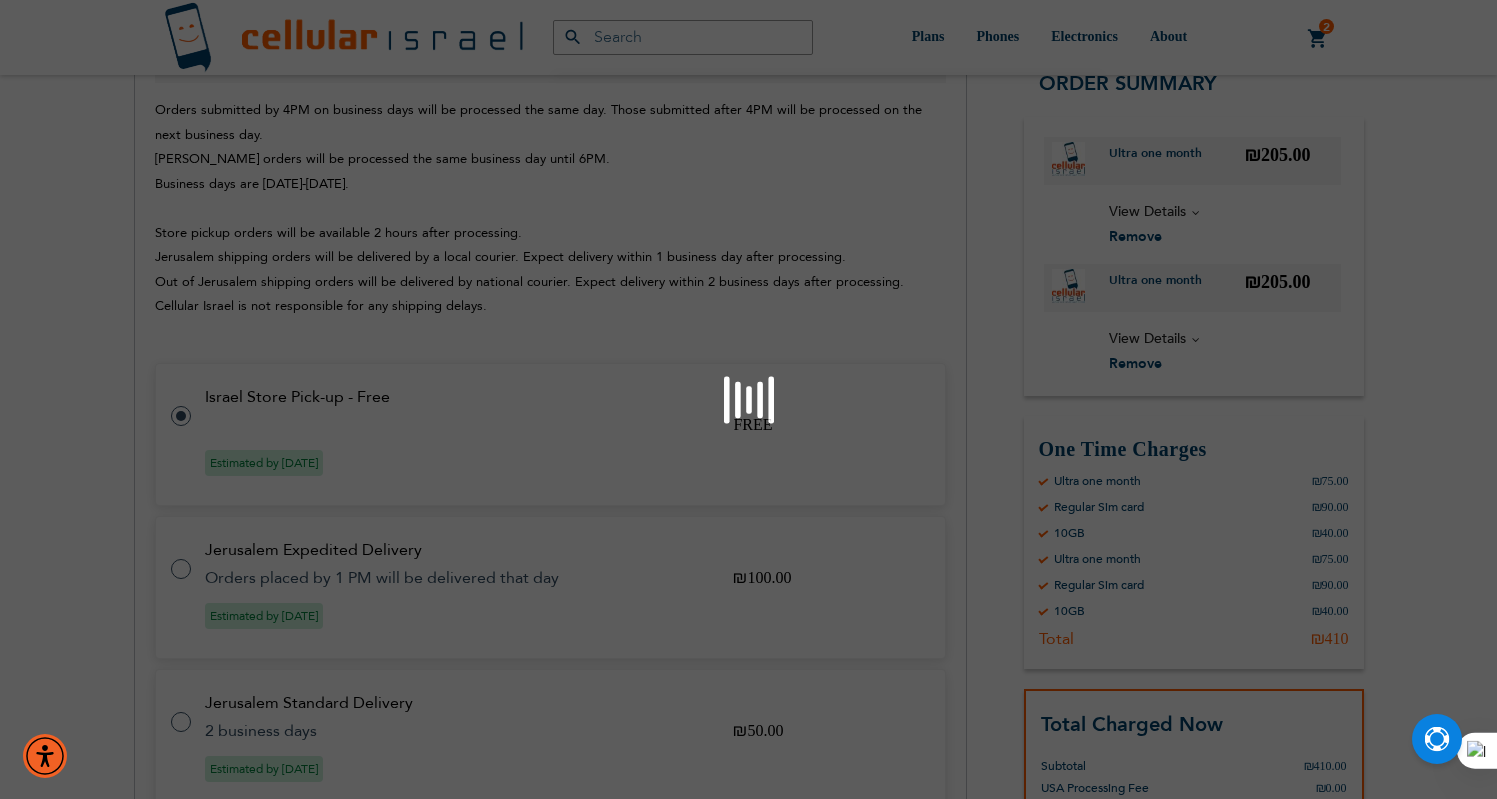 scroll, scrollTop: 231, scrollLeft: 0, axis: vertical 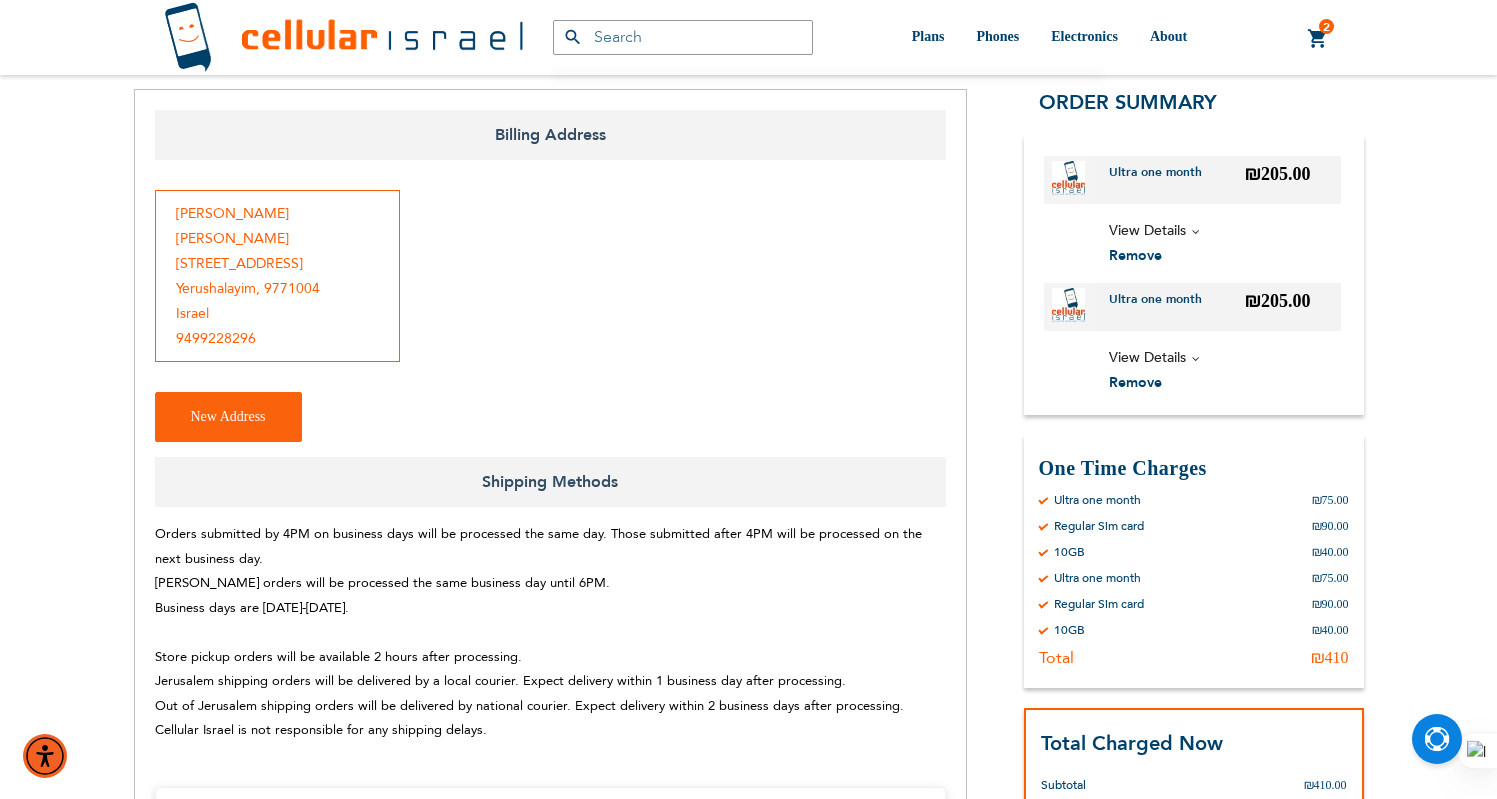 click on "Robert
Friedman
116 Sanhedriah Hamurchevet, #18B
Yerushalayim ,    9771004
Israel
9499228296" at bounding box center [277, 276] 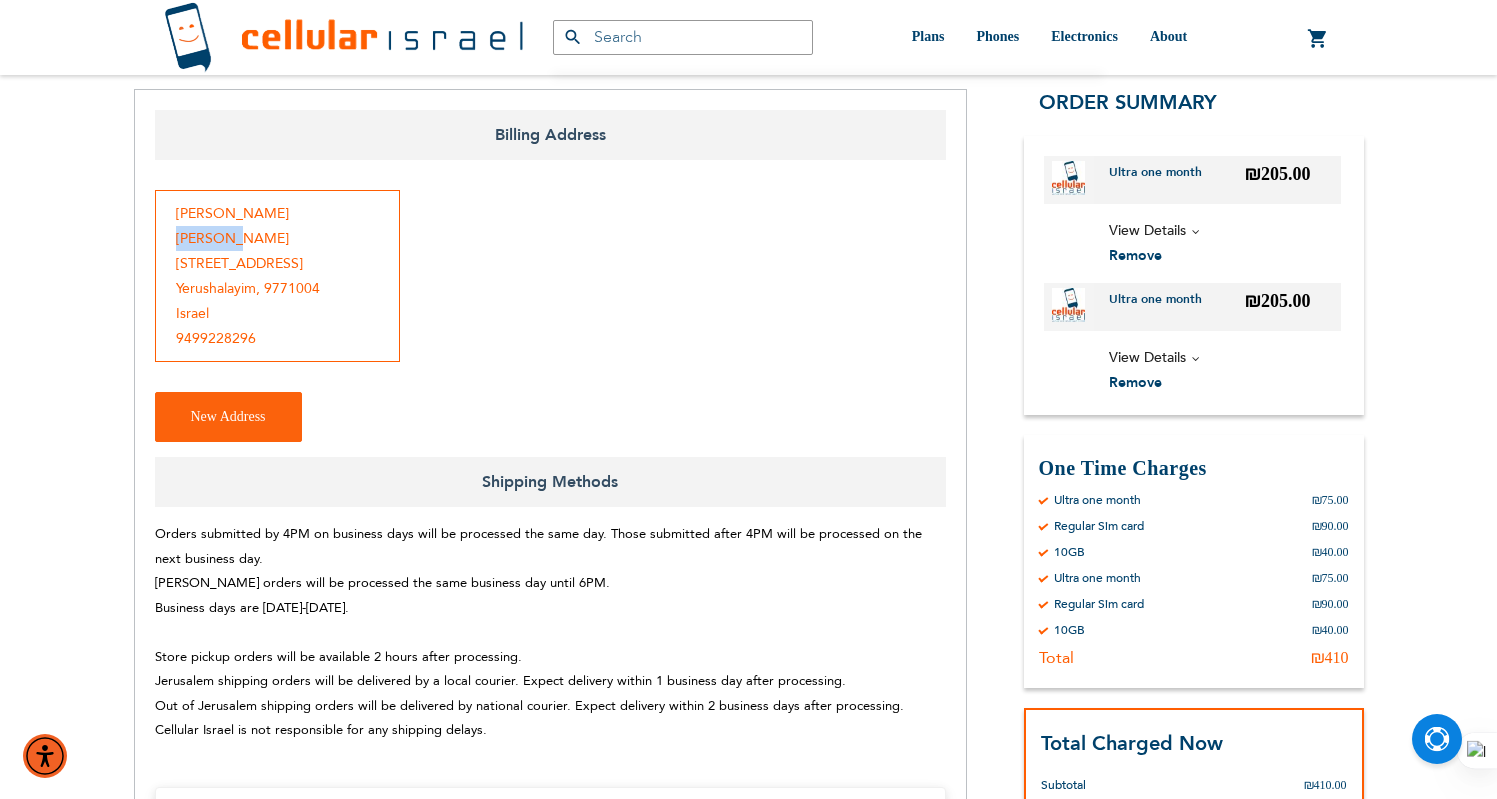 click on "Robert
Friedman
116 Sanhedriah Hamurchevet, #18B
Yerushalayim ,    9771004
Israel
9499228296" at bounding box center [277, 276] 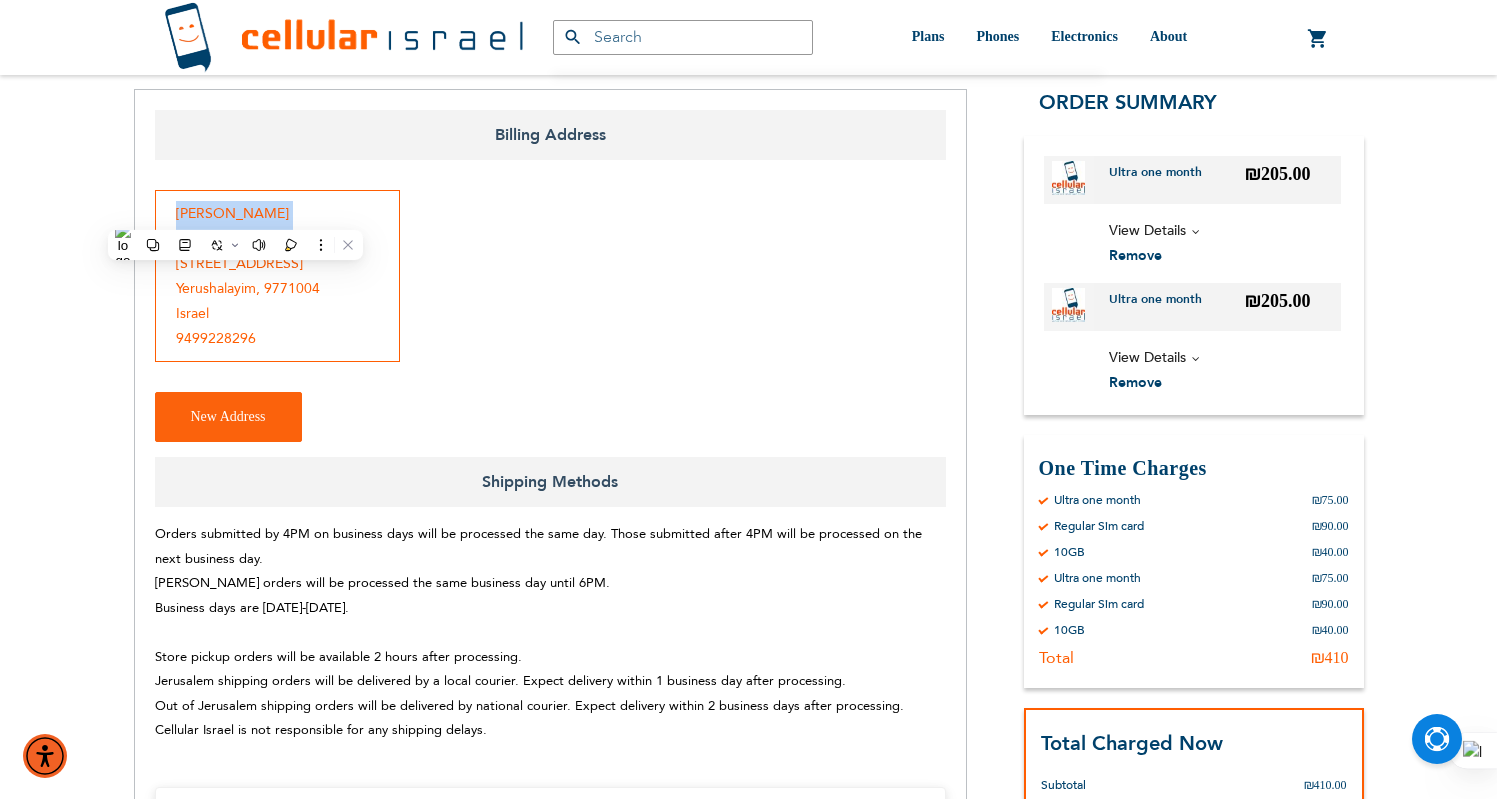 click on "Robert
Friedman
116 Sanhedriah Hamurchevet, #18B
Yerushalayim ,    9771004
Israel
9499228296" at bounding box center (277, 276) 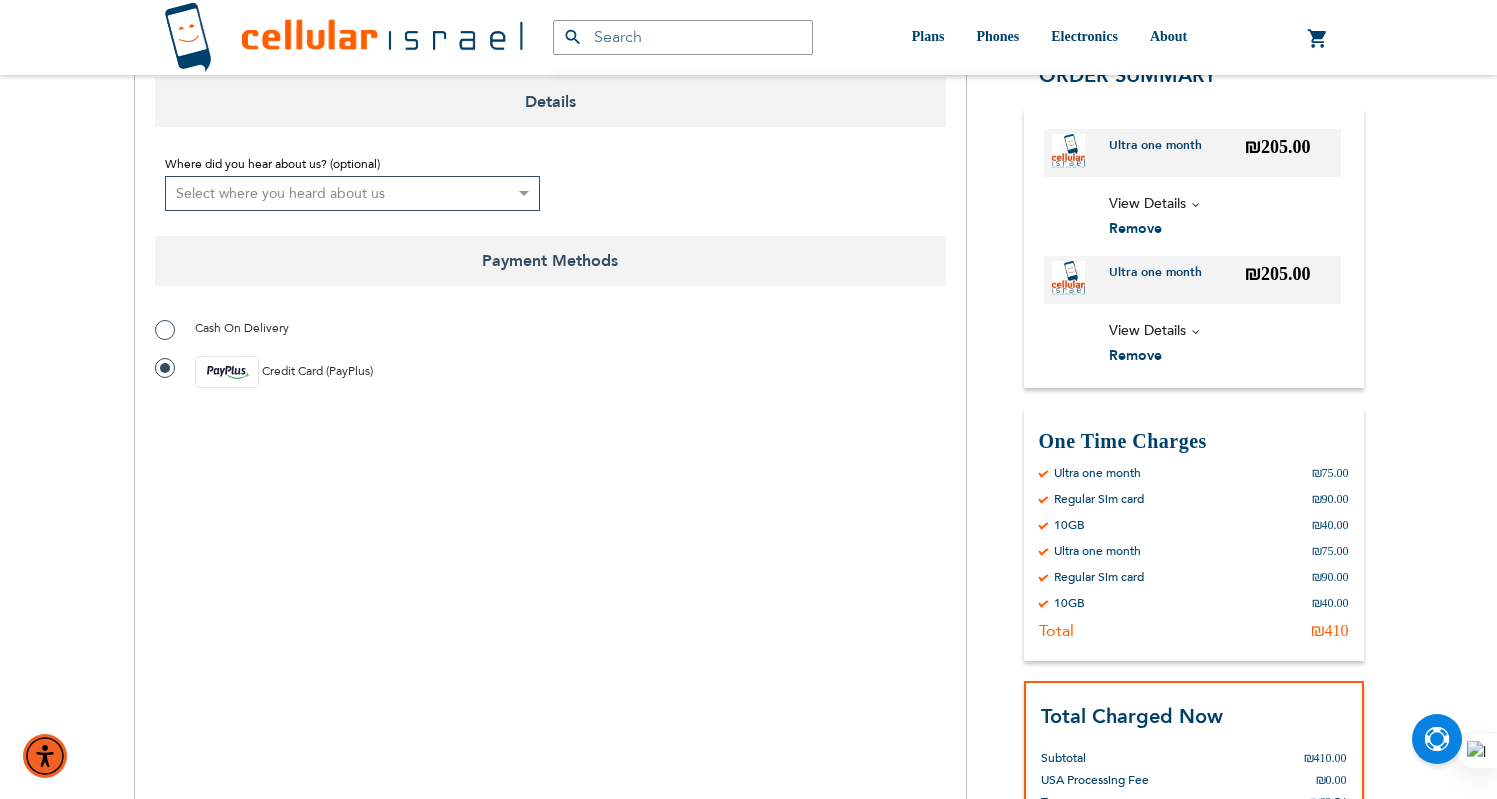 scroll, scrollTop: 2271, scrollLeft: 0, axis: vertical 